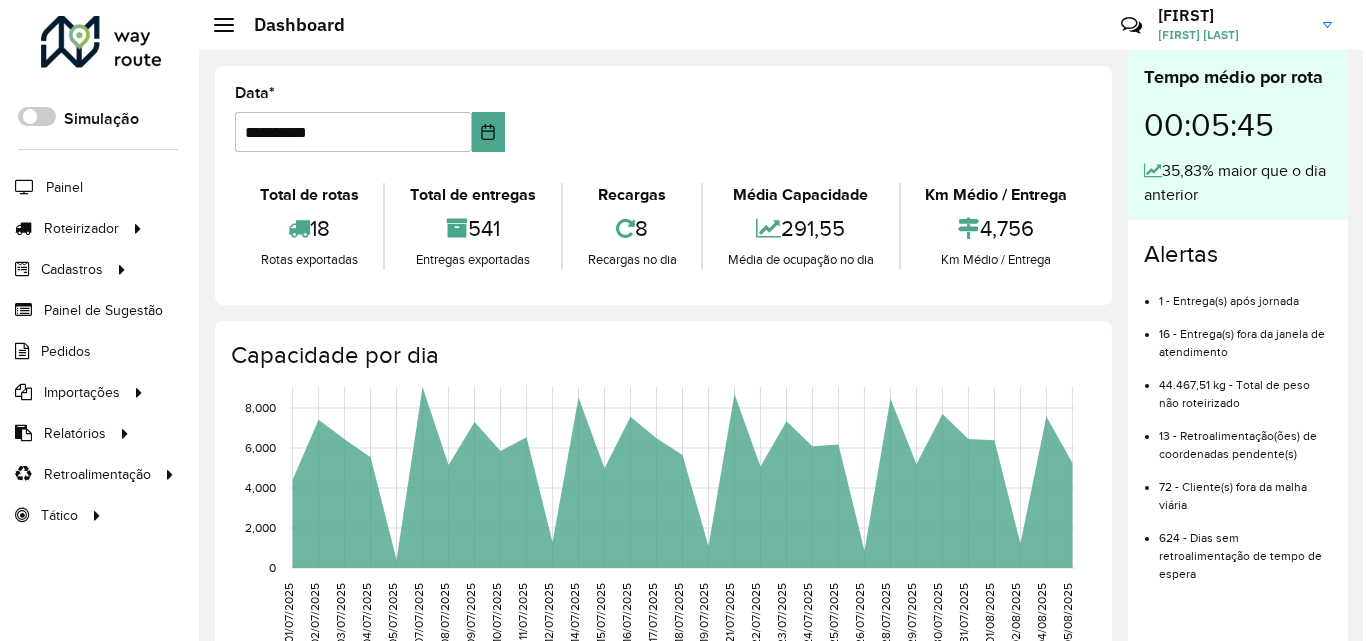 scroll, scrollTop: 0, scrollLeft: 0, axis: both 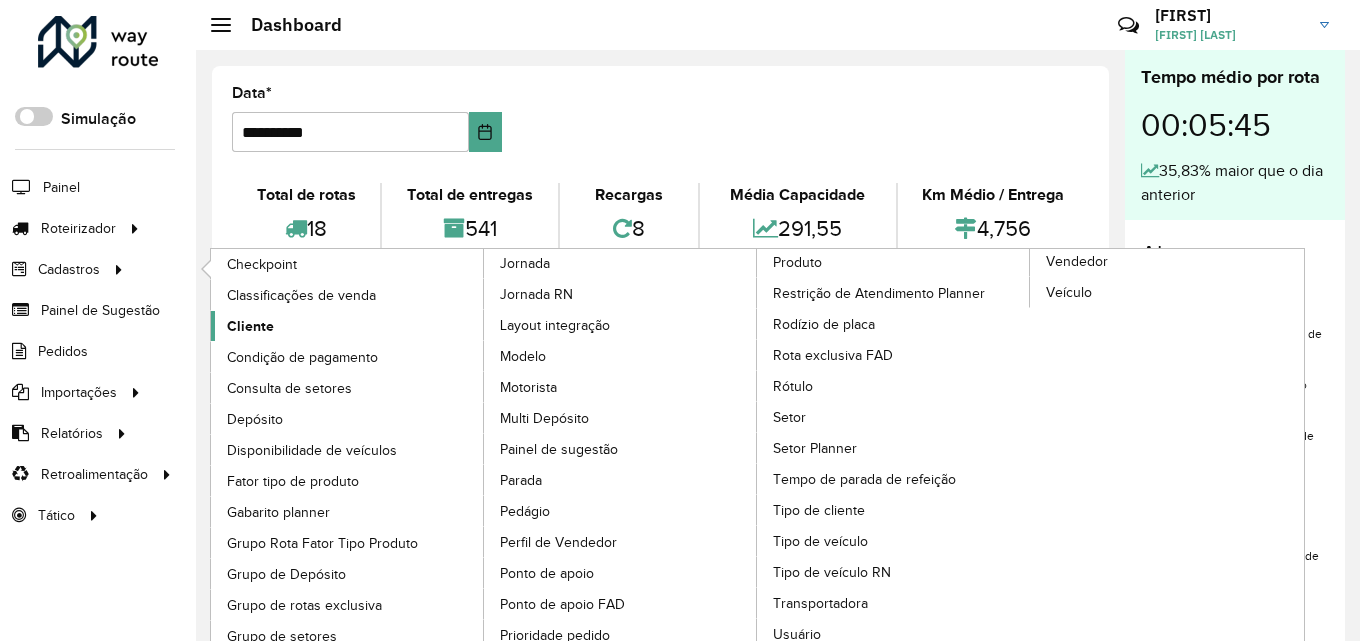 click on "Cliente" 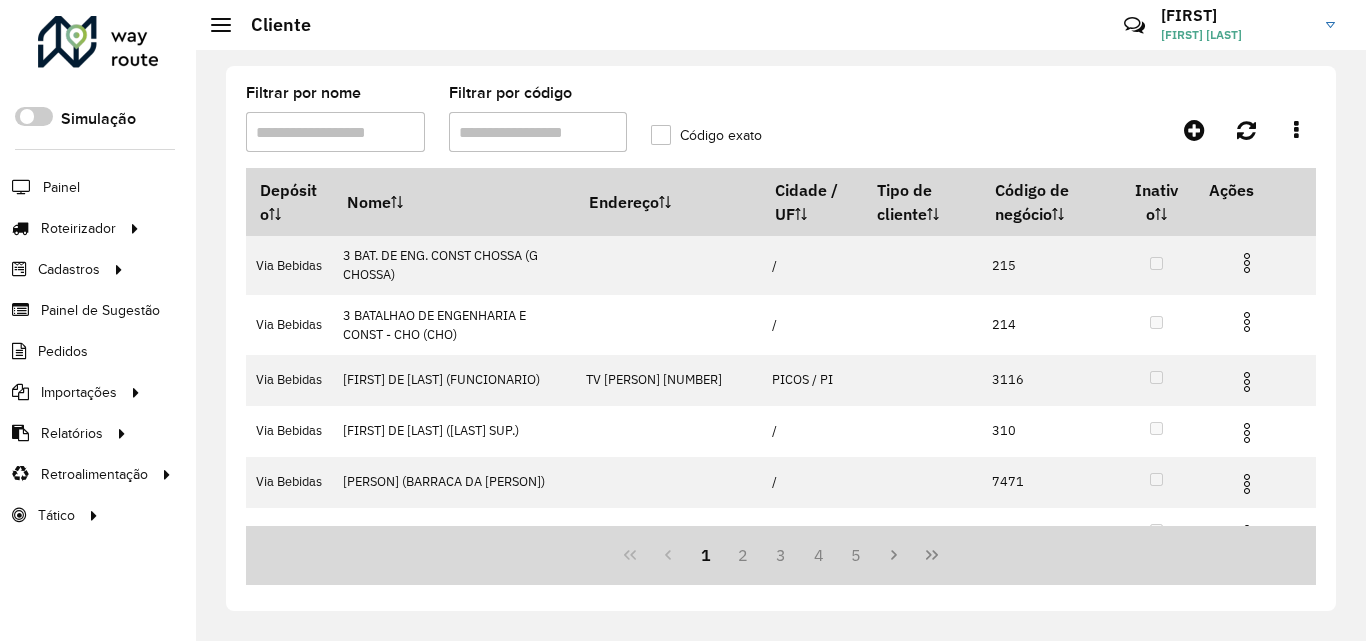 click on "Filtrar por código" at bounding box center [538, 132] 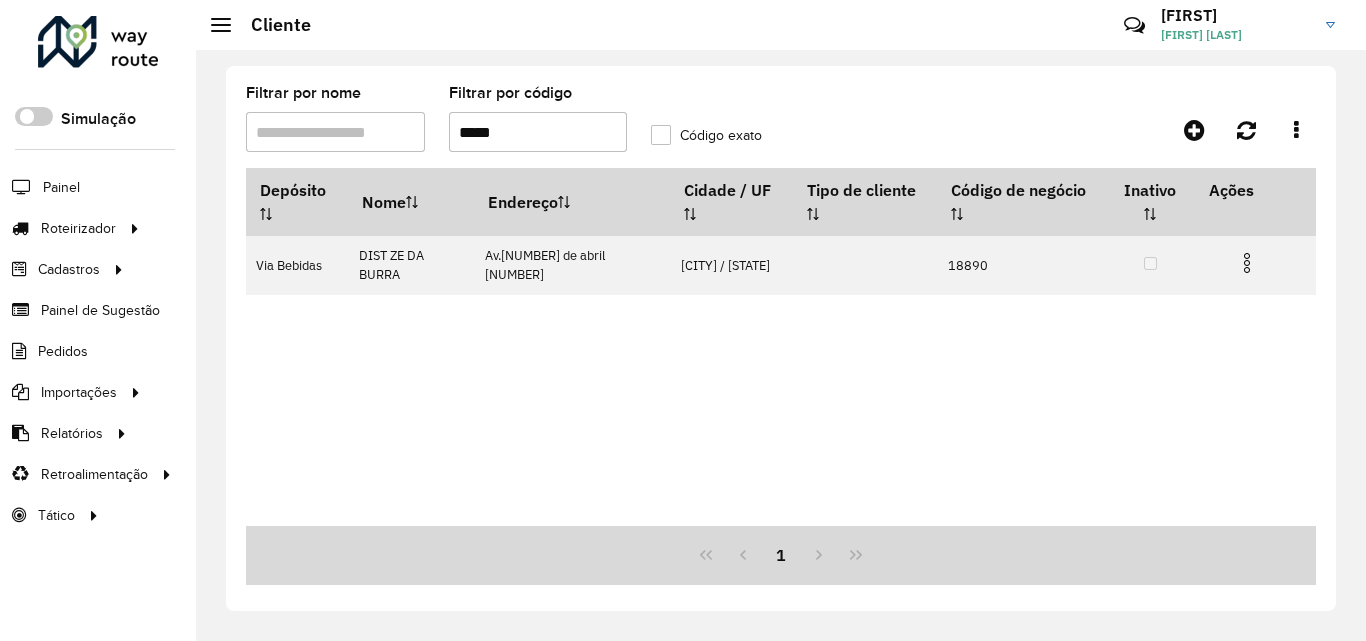 type on "*****" 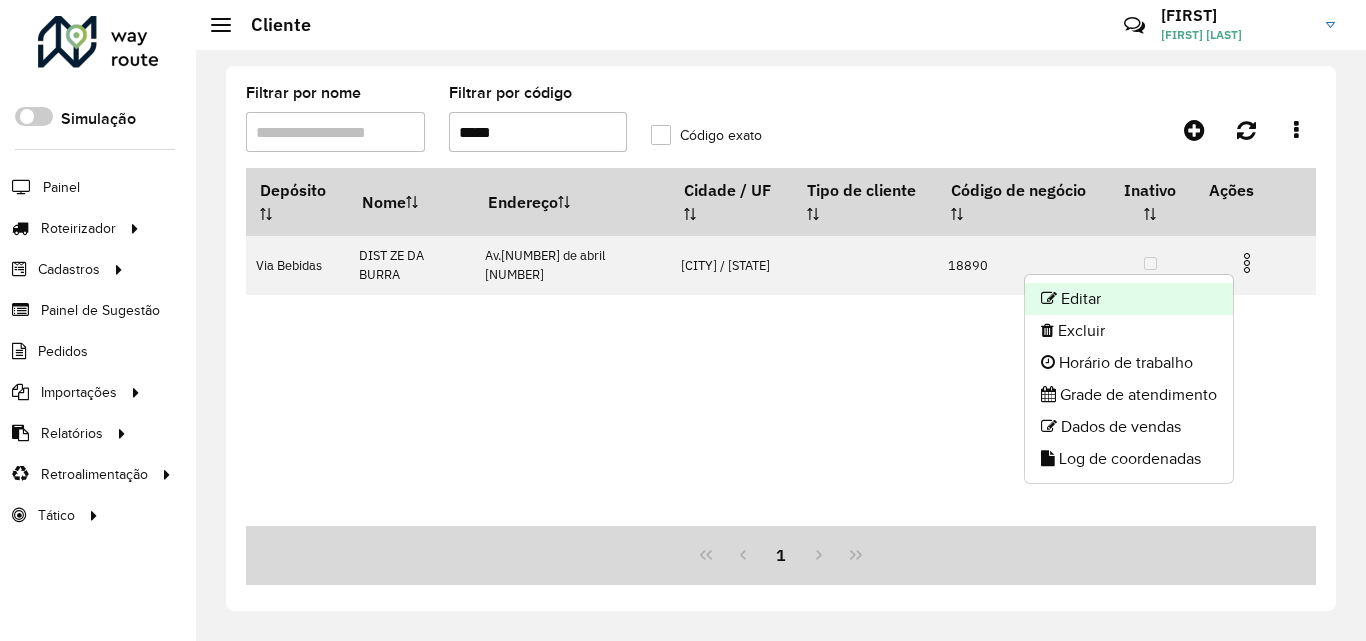 click on "Editar" 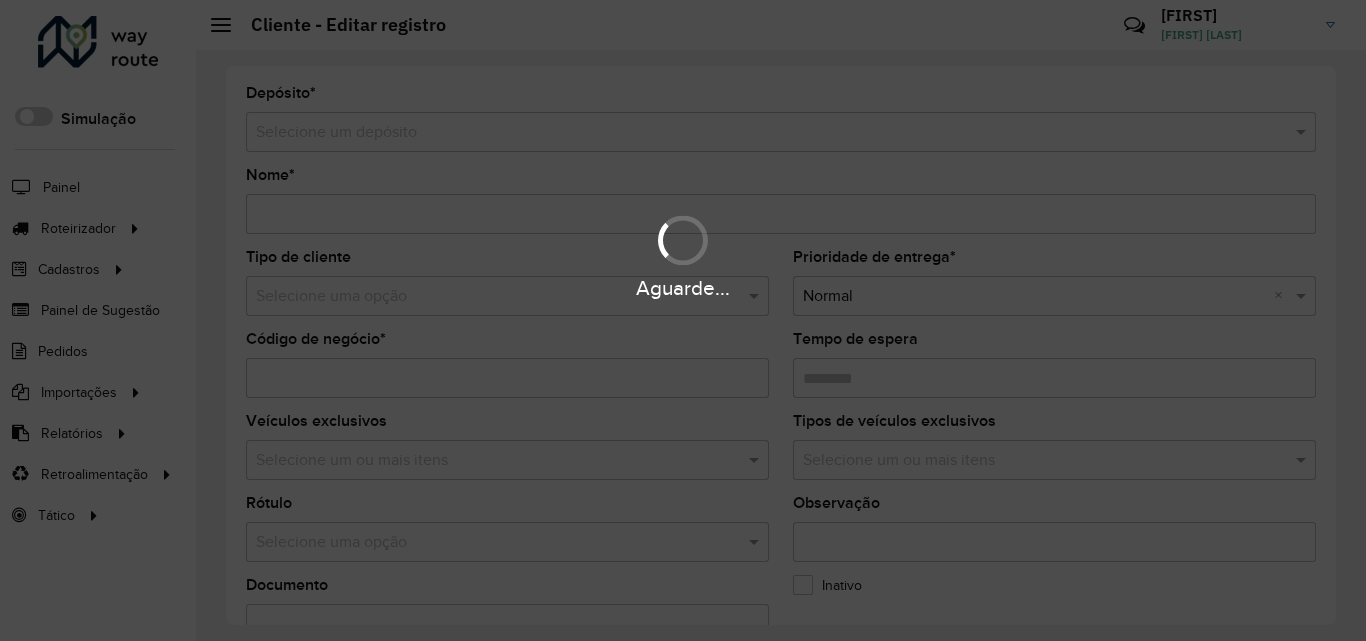 type on "**********" 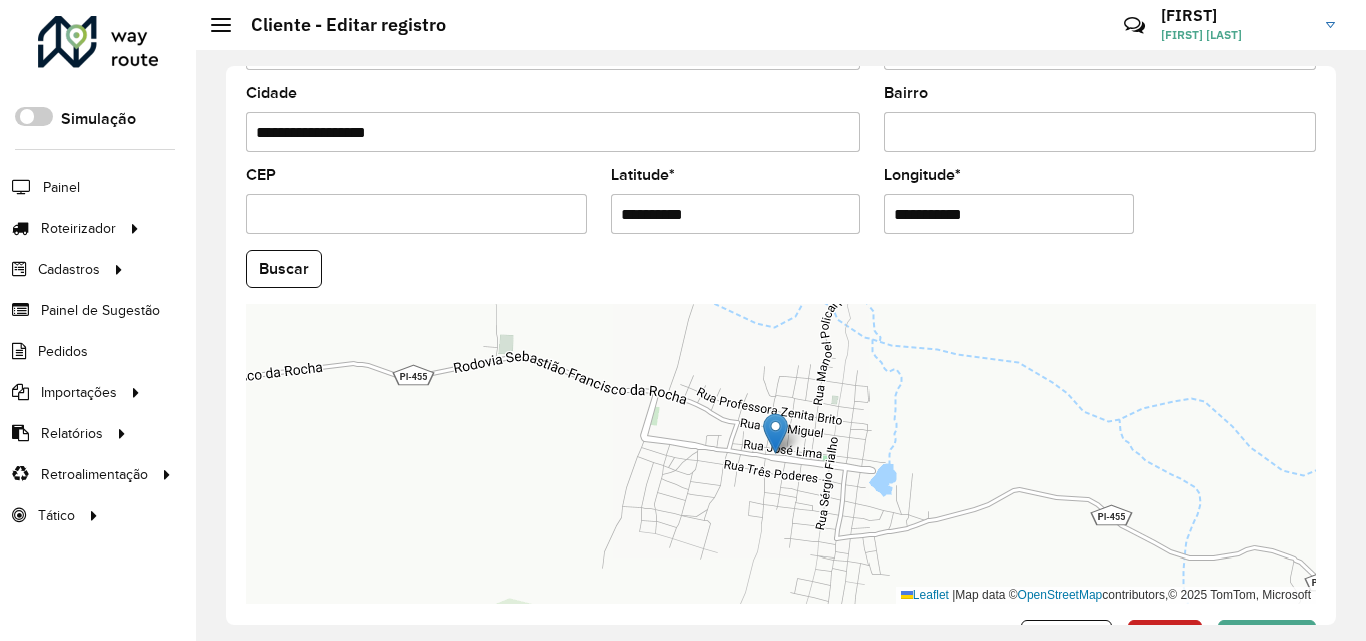 scroll, scrollTop: 847, scrollLeft: 0, axis: vertical 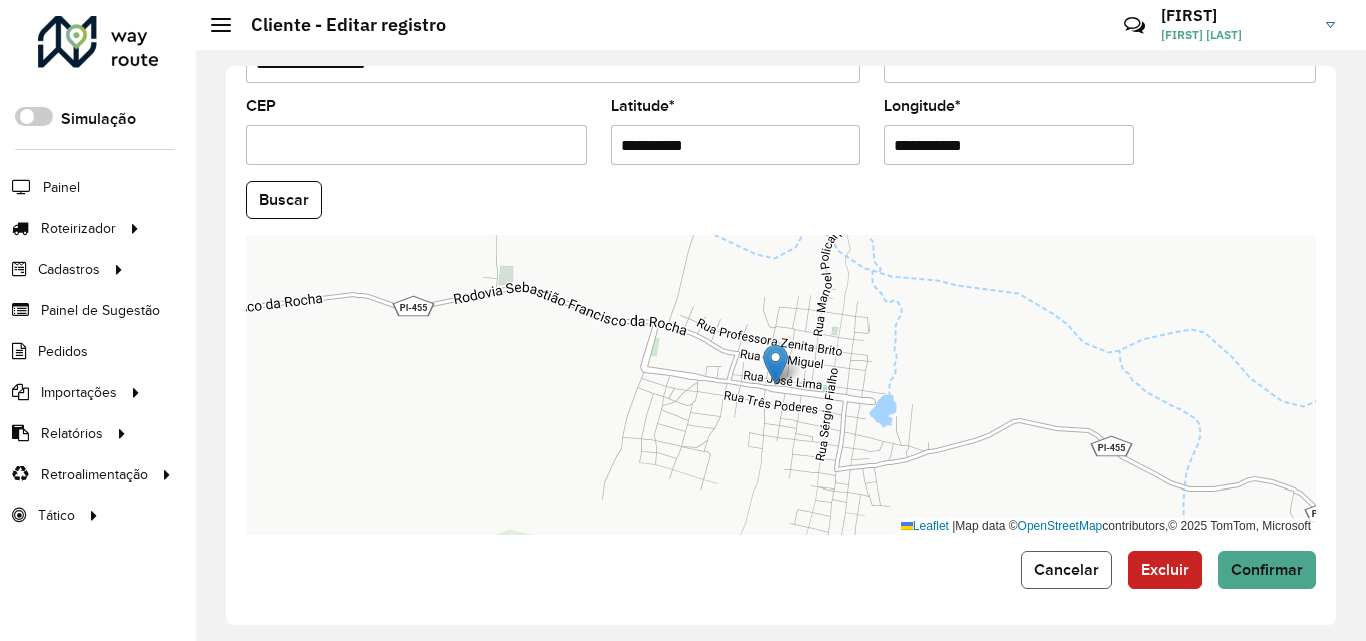 click on "Cancelar" 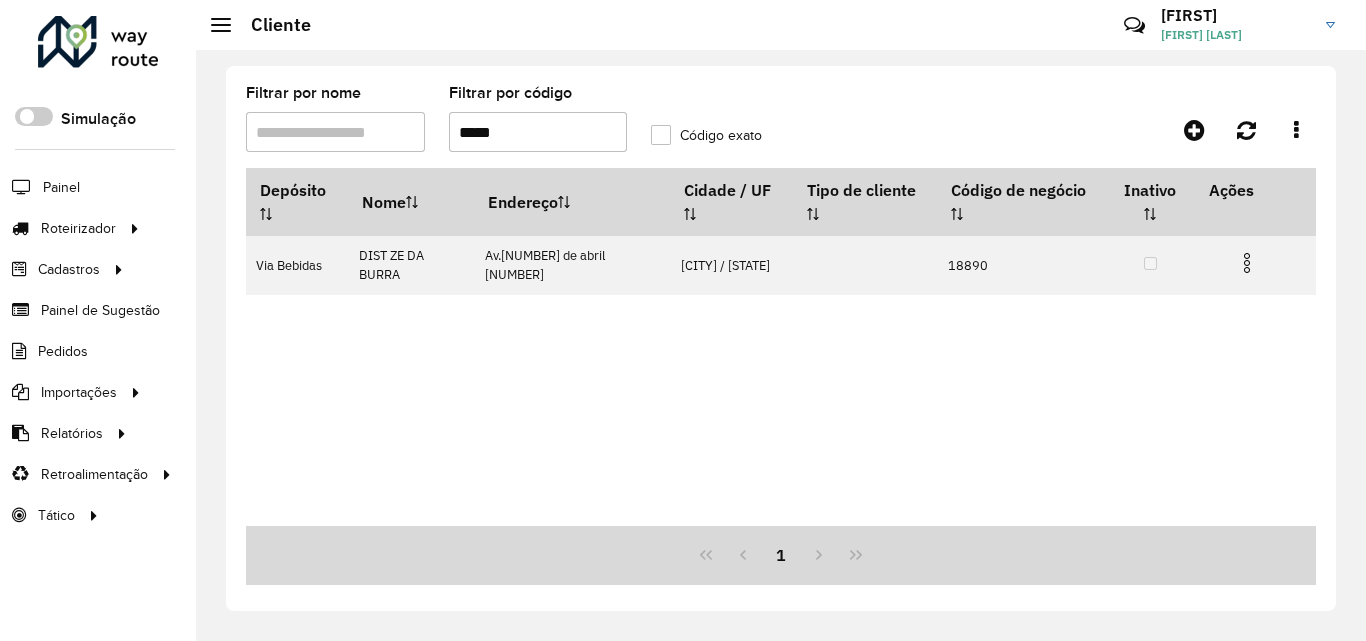 click on "*****" at bounding box center (538, 132) 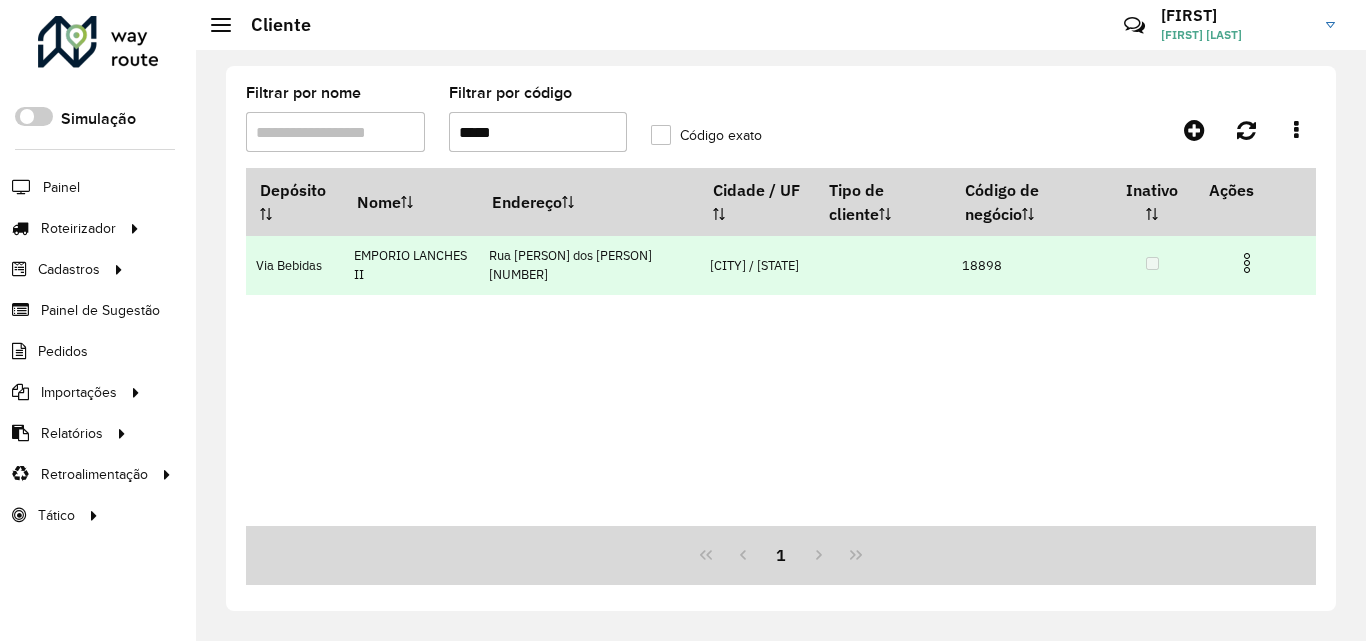 type on "*****" 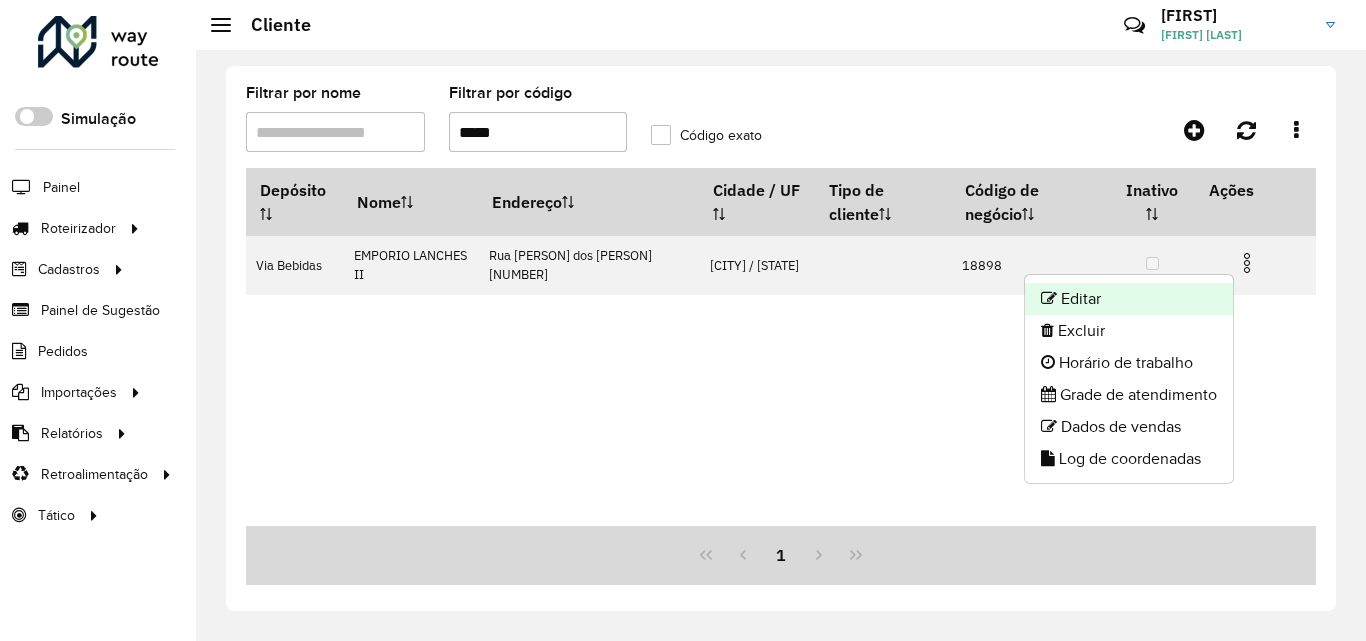 click on "Editar" 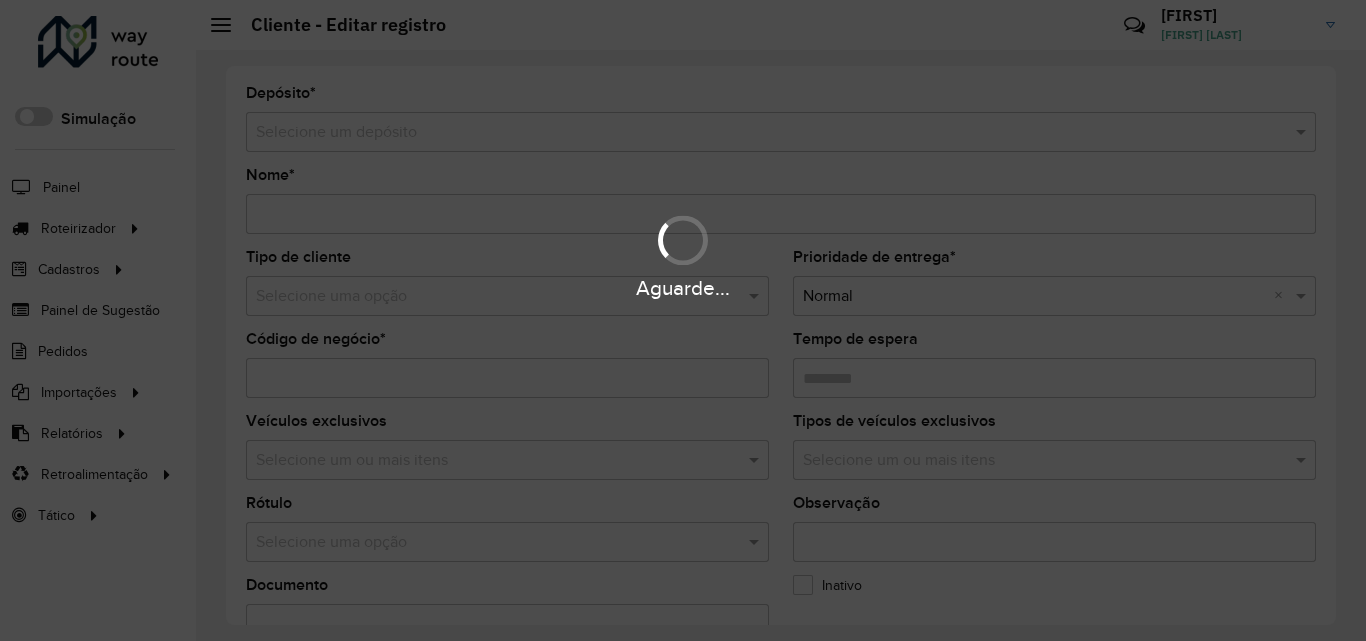 type on "**********" 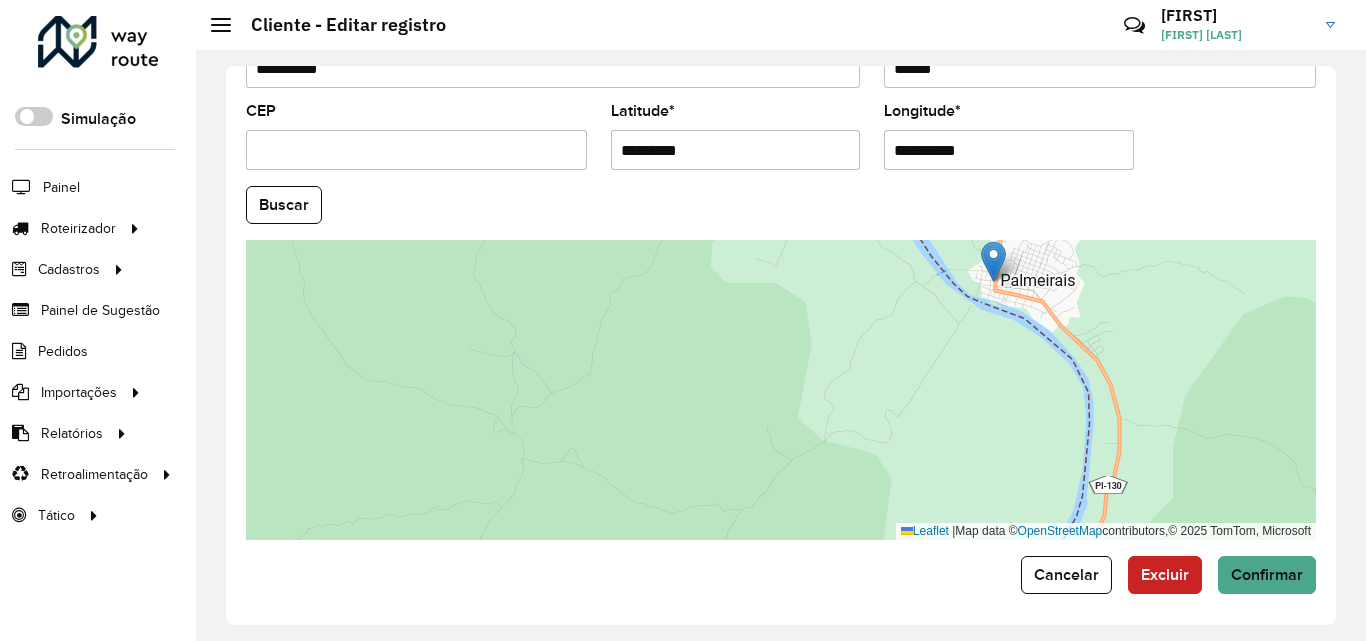 scroll, scrollTop: 847, scrollLeft: 0, axis: vertical 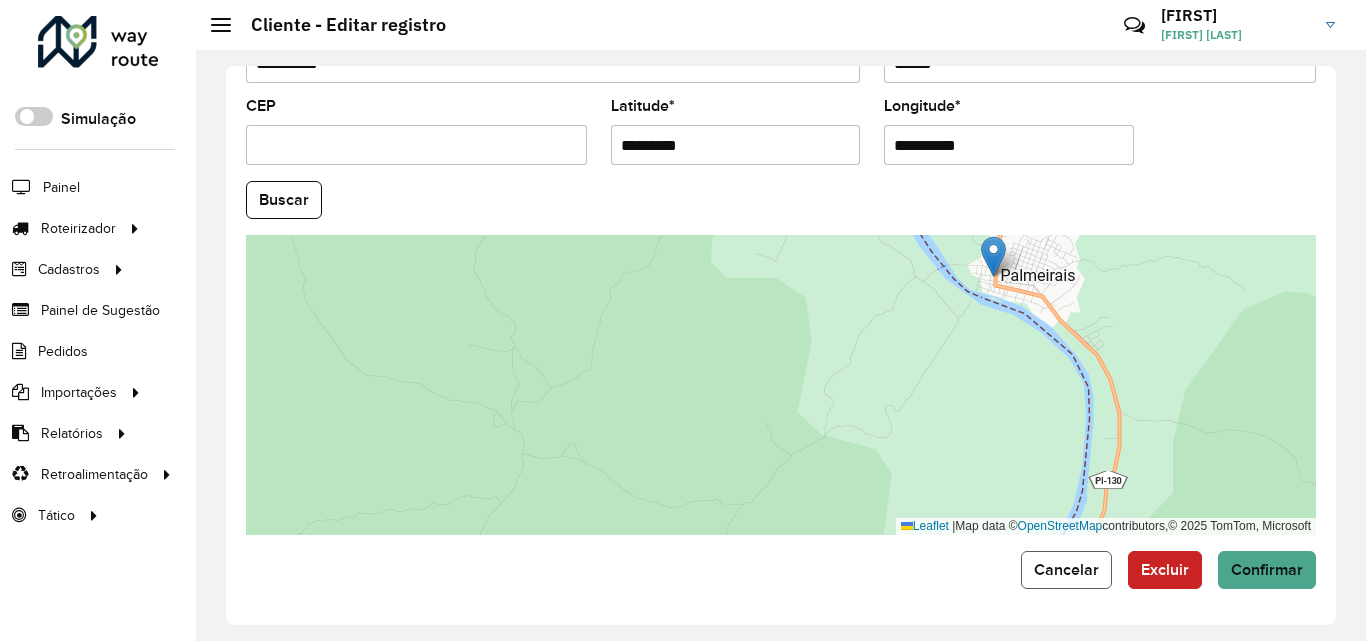 click on "Cancelar" 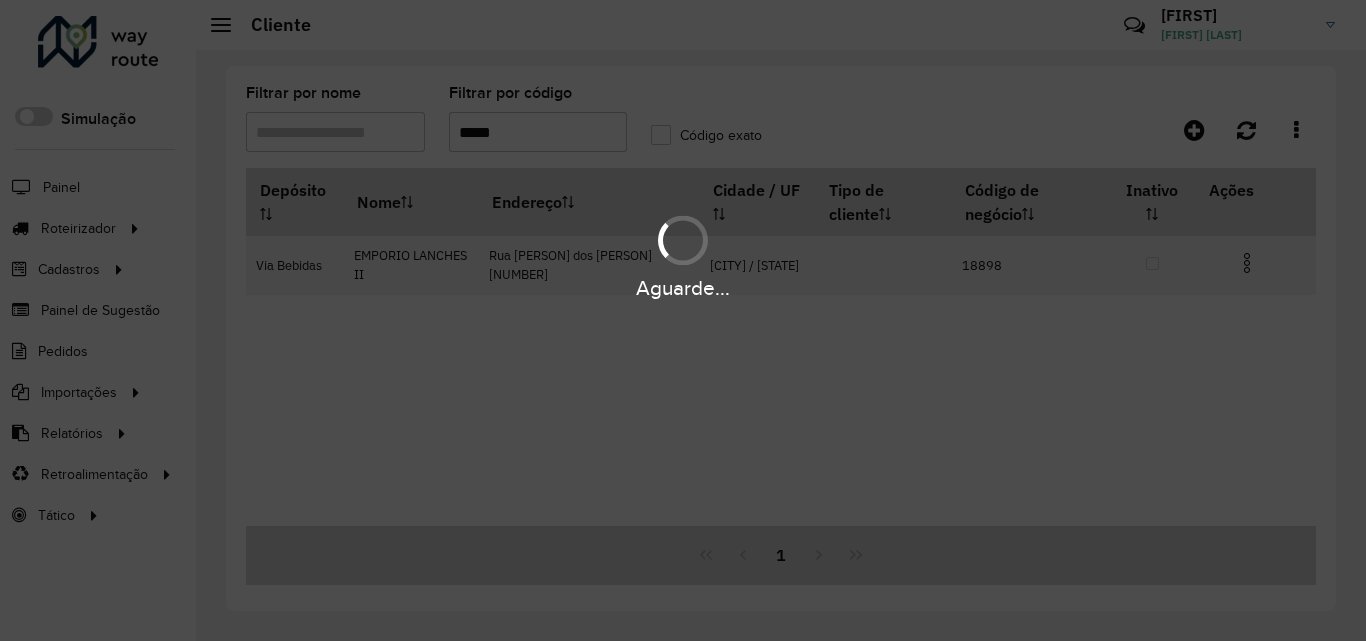 click on "*****" at bounding box center [538, 132] 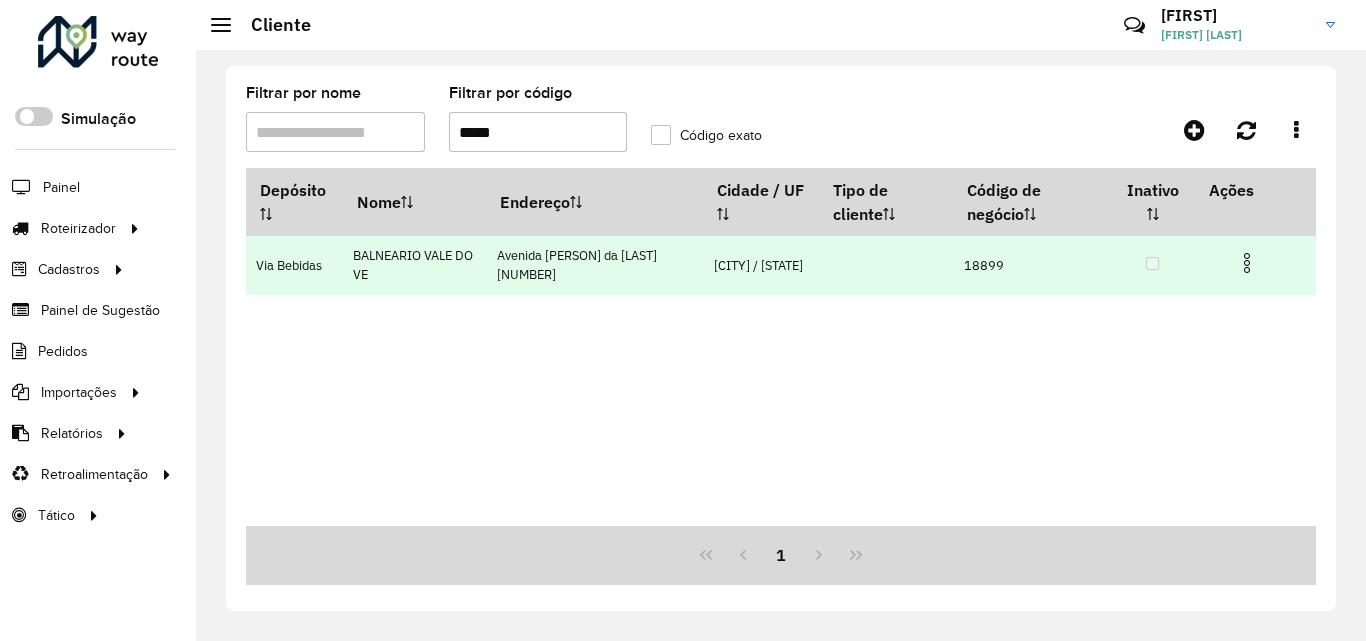 type on "*****" 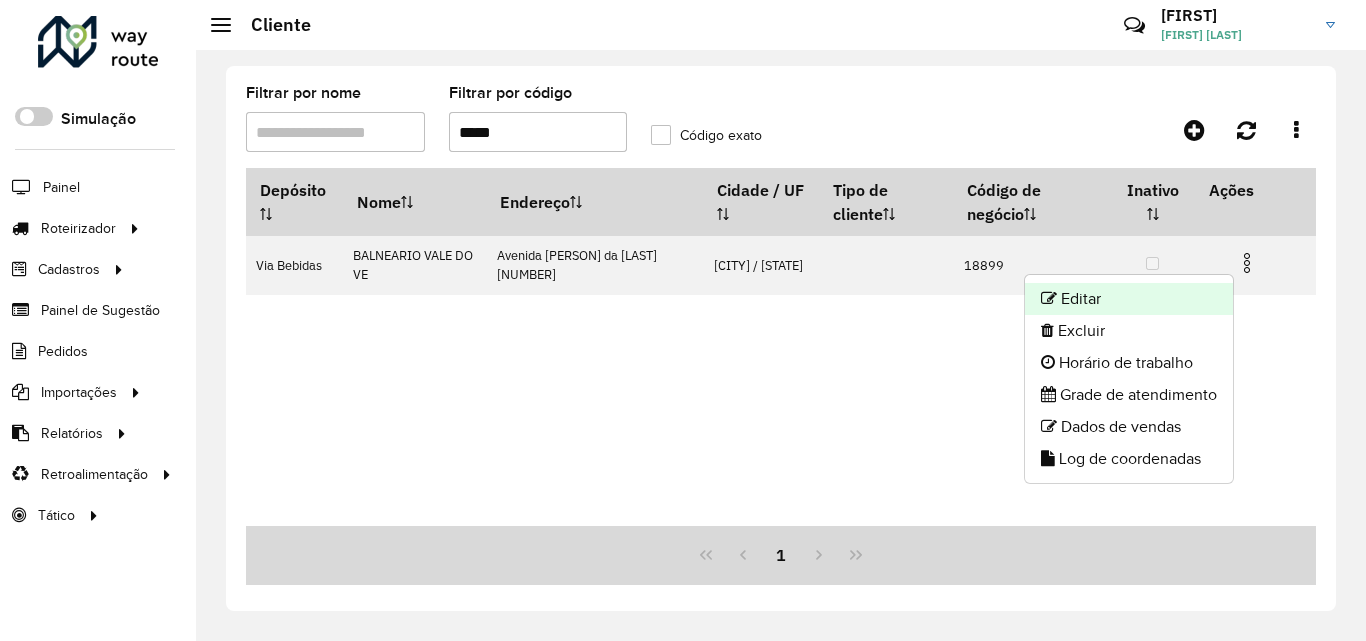 click on "Editar" 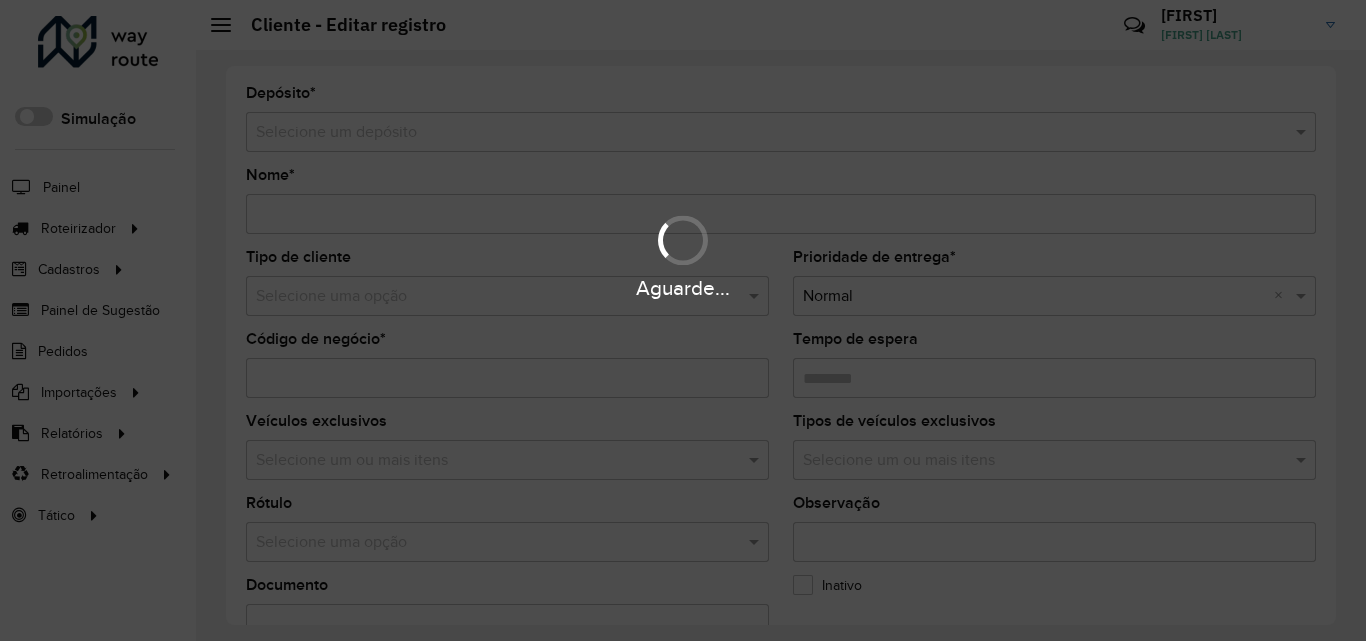 type on "**********" 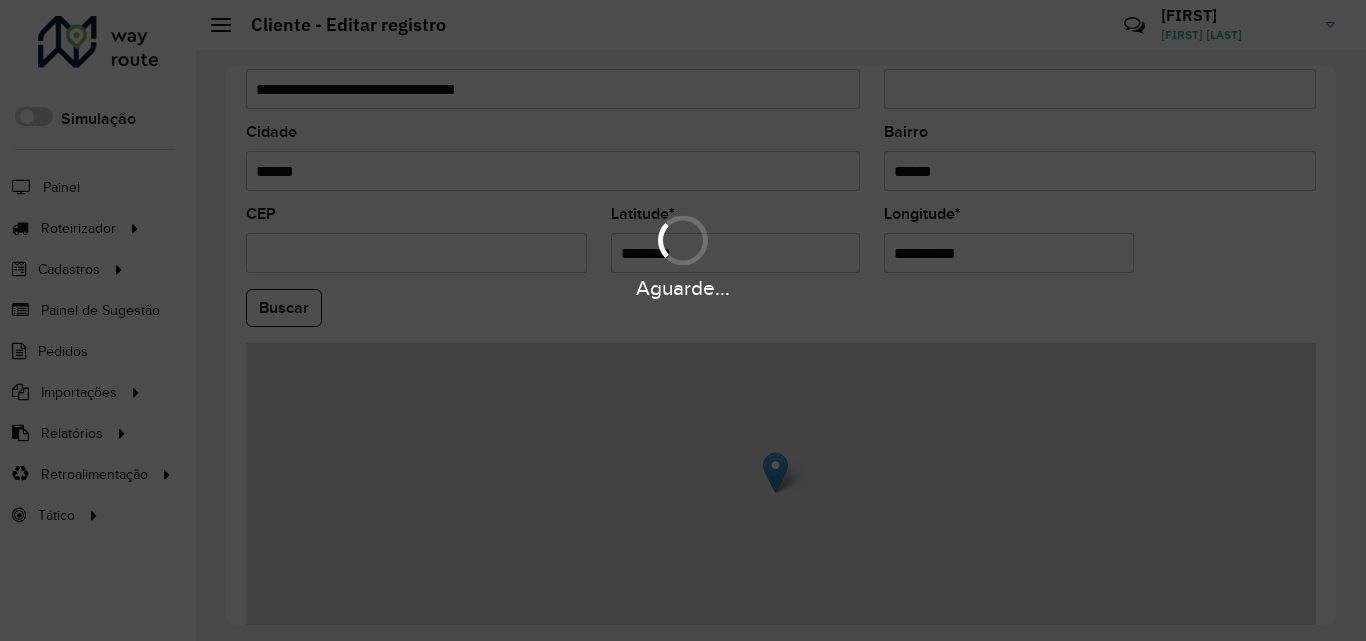 scroll, scrollTop: 800, scrollLeft: 0, axis: vertical 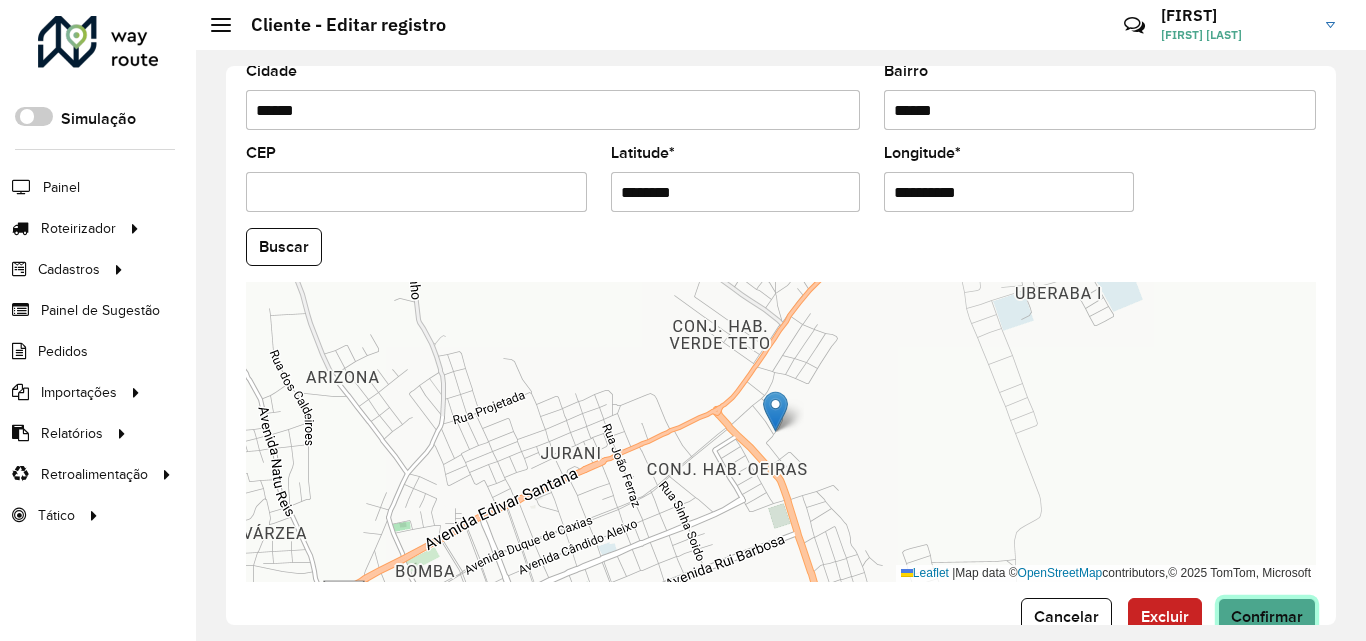 click on "Confirmar" 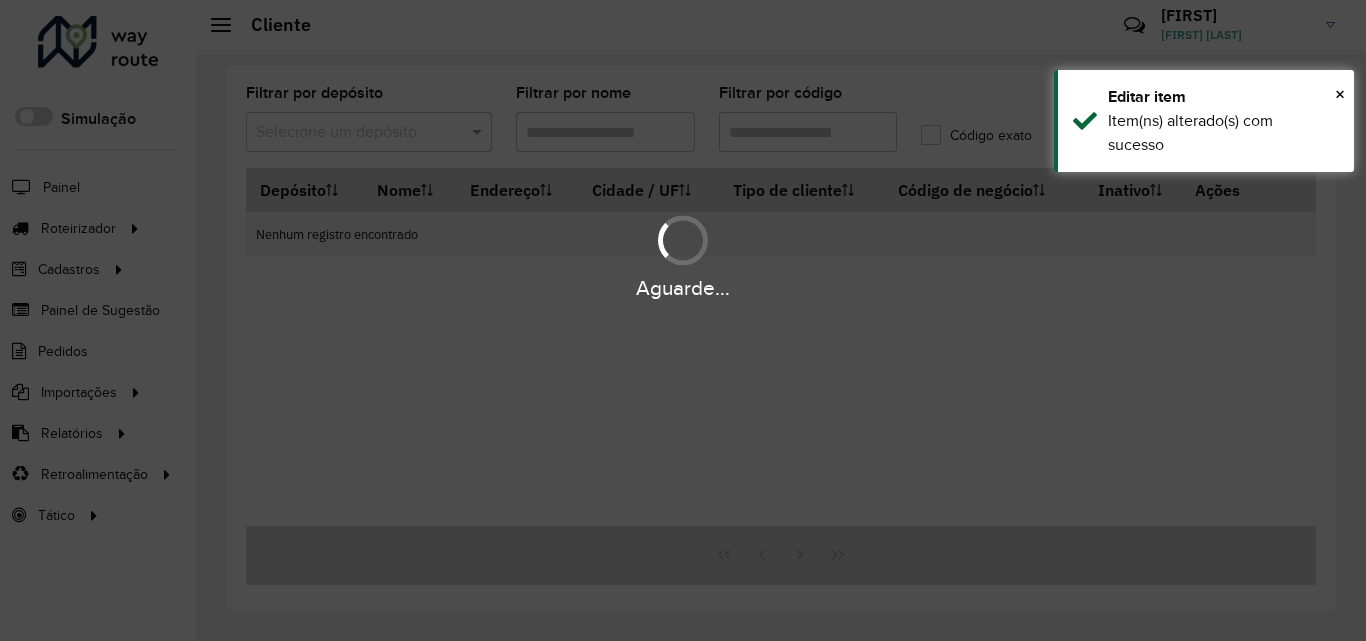 type on "*****" 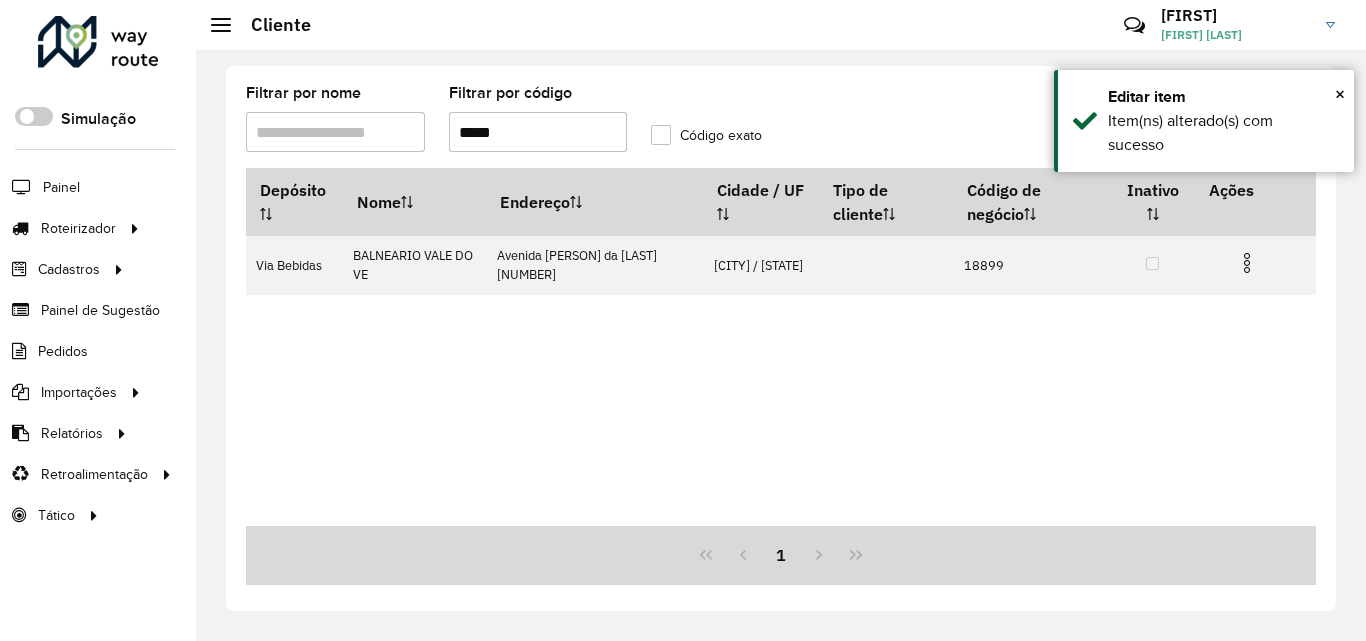 click on "Depósito Nome Endereço Cidade / UF Tipo de cliente Código de negócio Inativo Ações Via Bebidas BALNEARIO VALE DO VE Avenida [PERSON] da [LAST] [NUMBER] [CITY] / [STATE] 18899" at bounding box center [781, 347] 